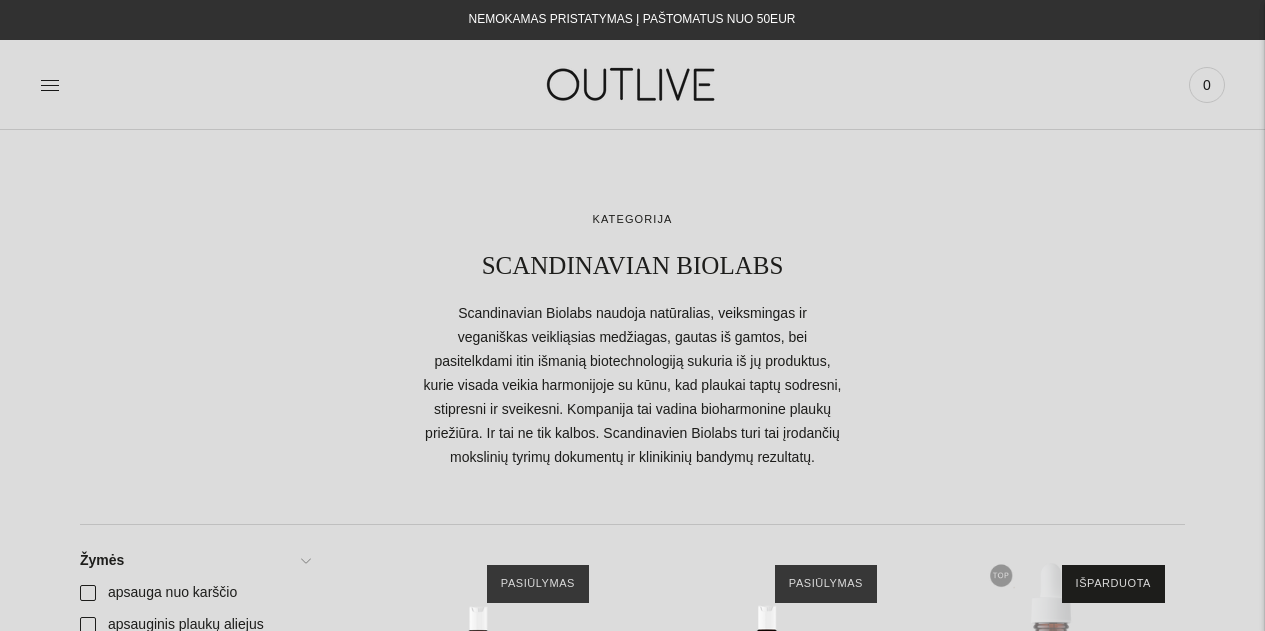 scroll, scrollTop: 0, scrollLeft: 0, axis: both 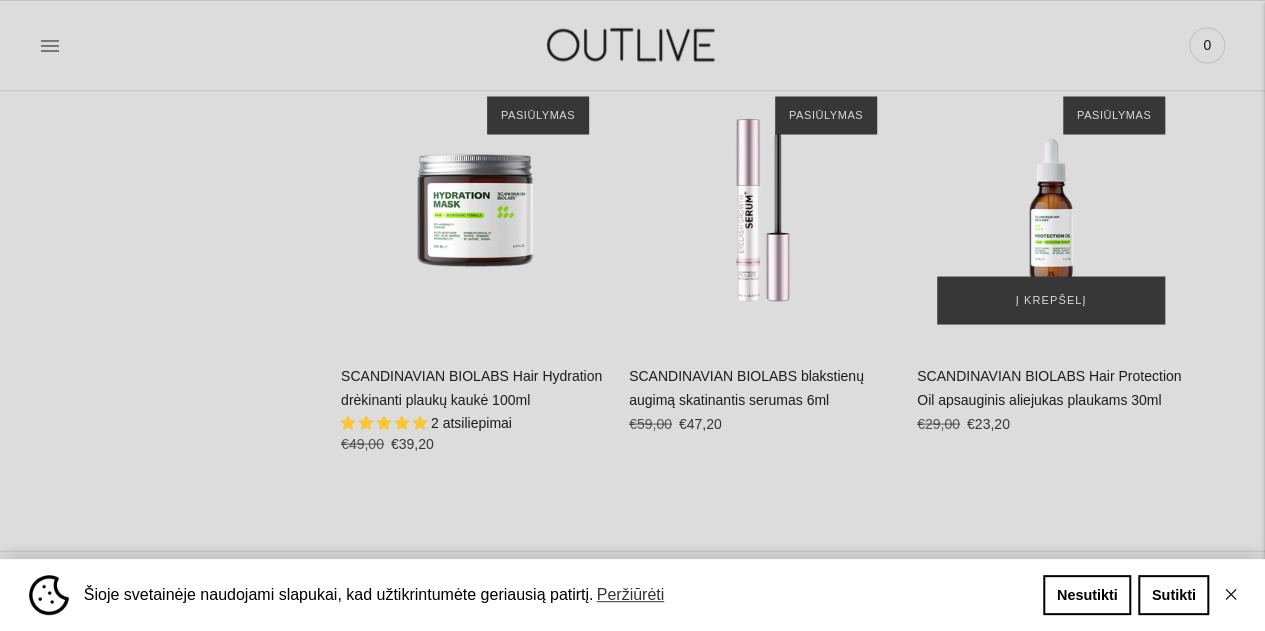 click at bounding box center [1051, 210] 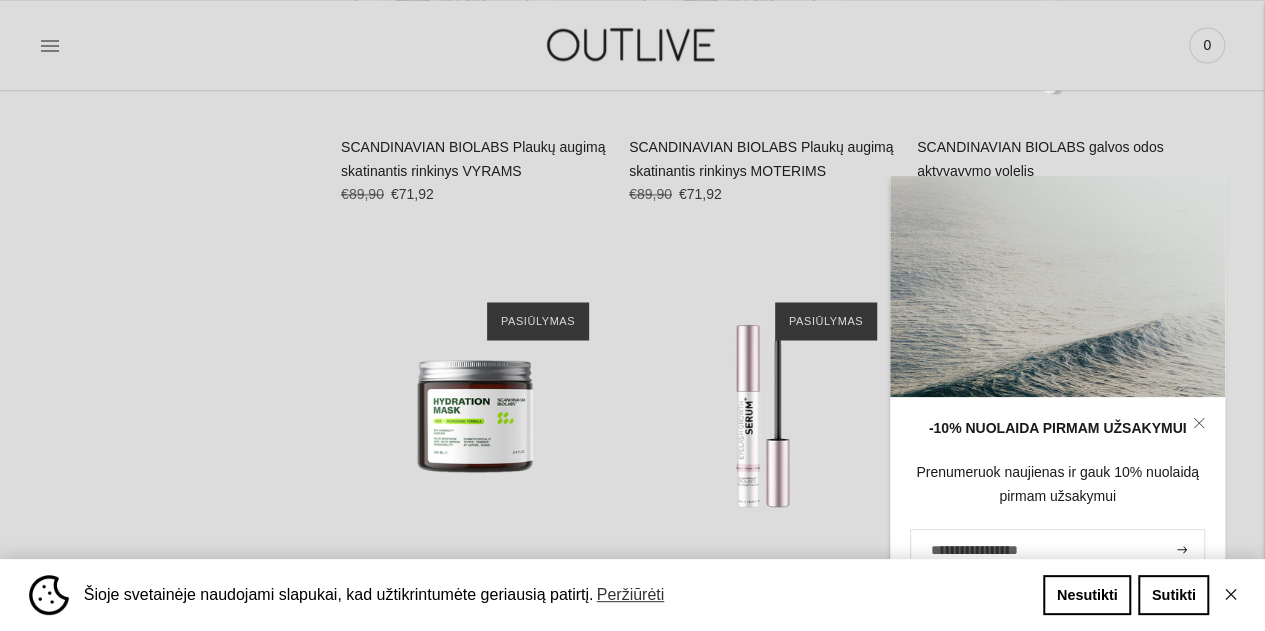 scroll, scrollTop: 1789, scrollLeft: 0, axis: vertical 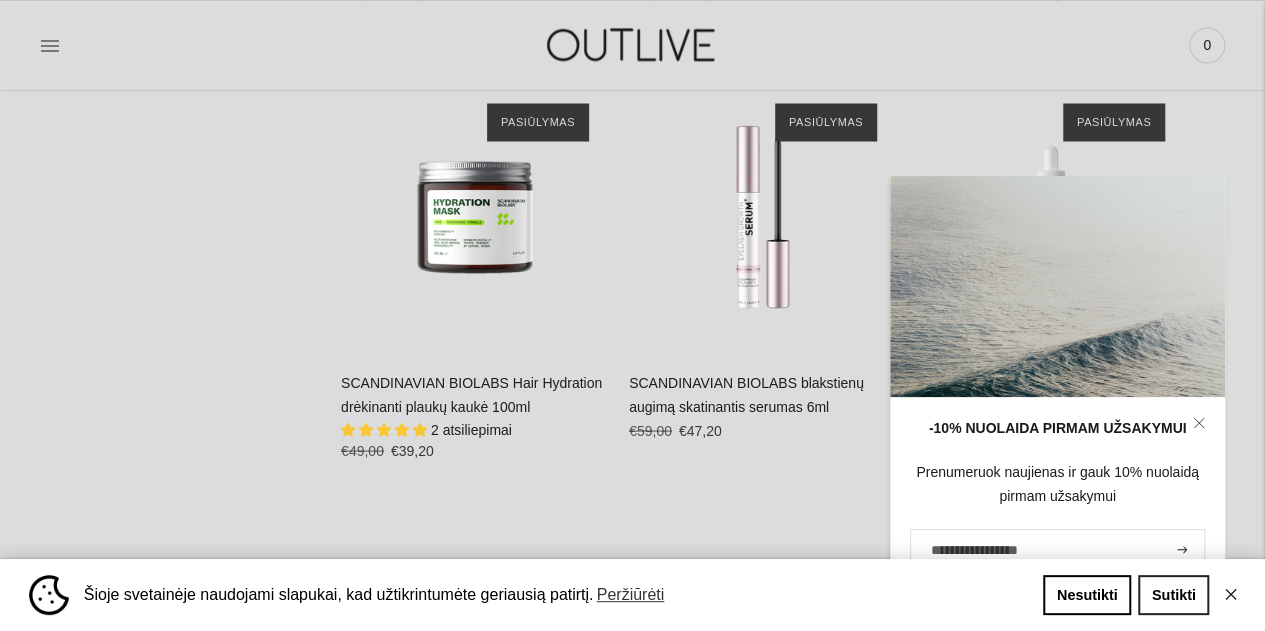 click on "Sutikti" at bounding box center [1173, 595] 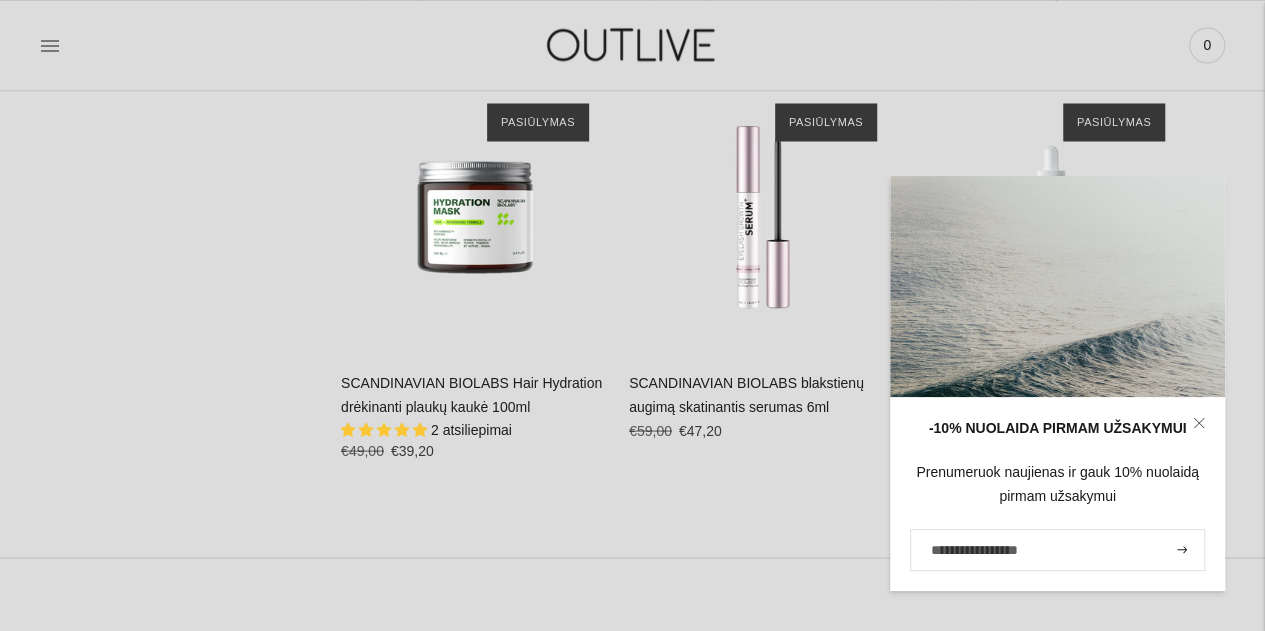 click 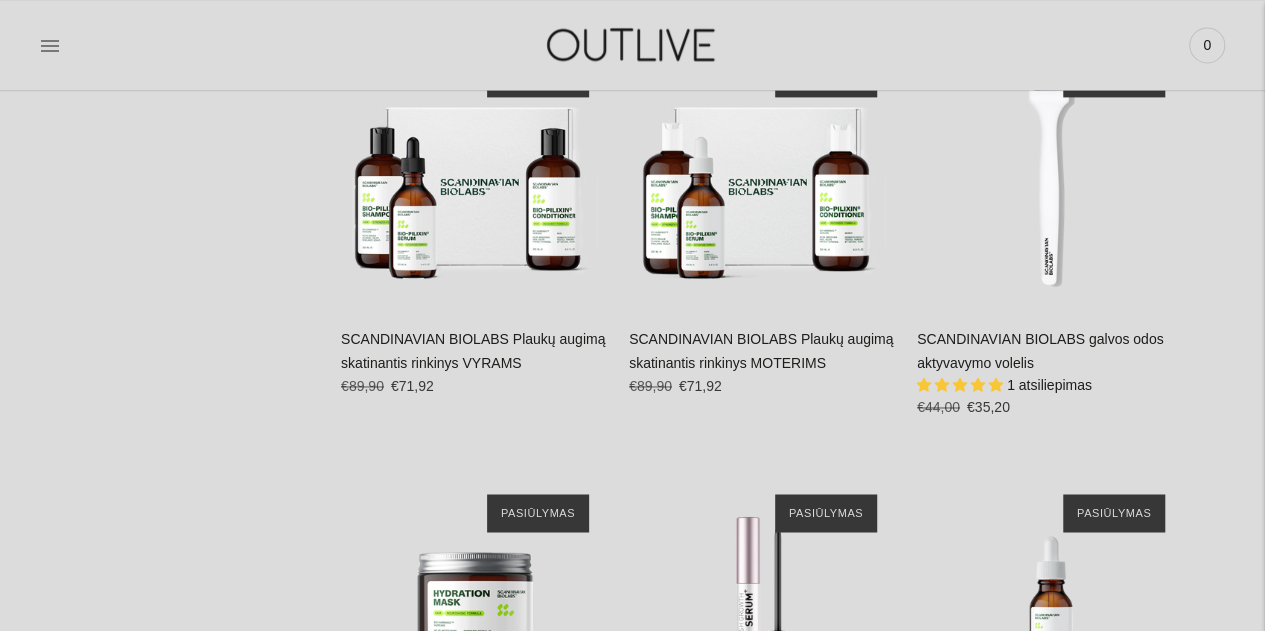 scroll, scrollTop: 1340, scrollLeft: 0, axis: vertical 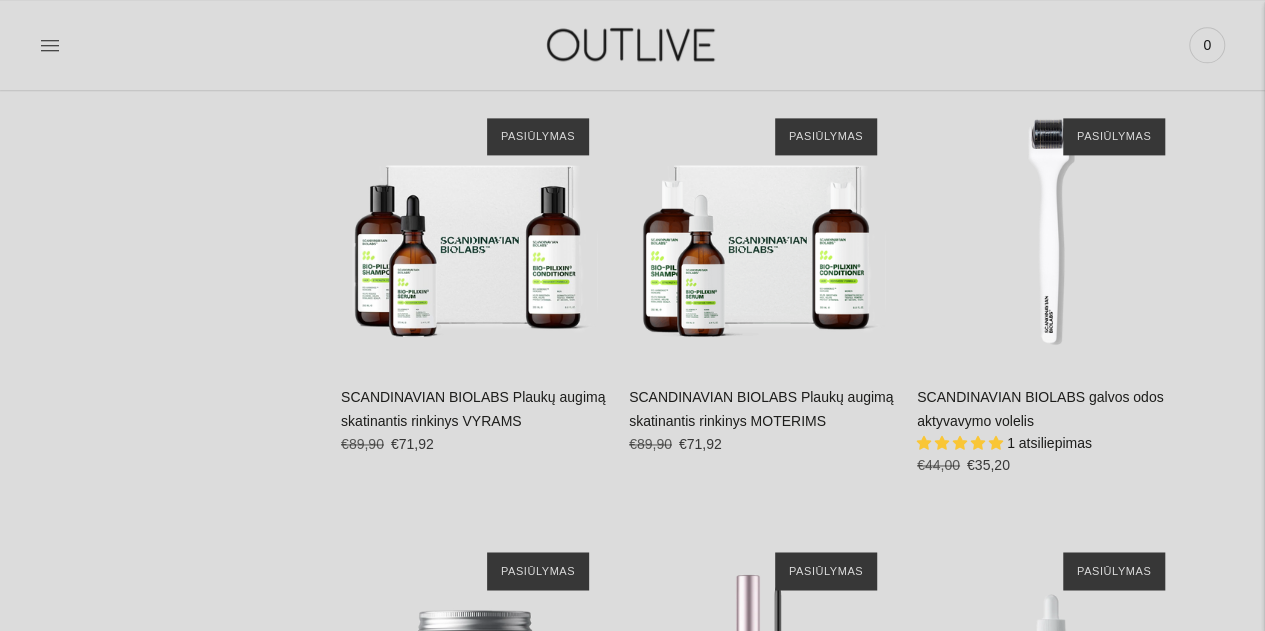 click on "SCANDINAVIAN BIOLABS galvos odos aktyvavymo volelis" at bounding box center (1040, 409) 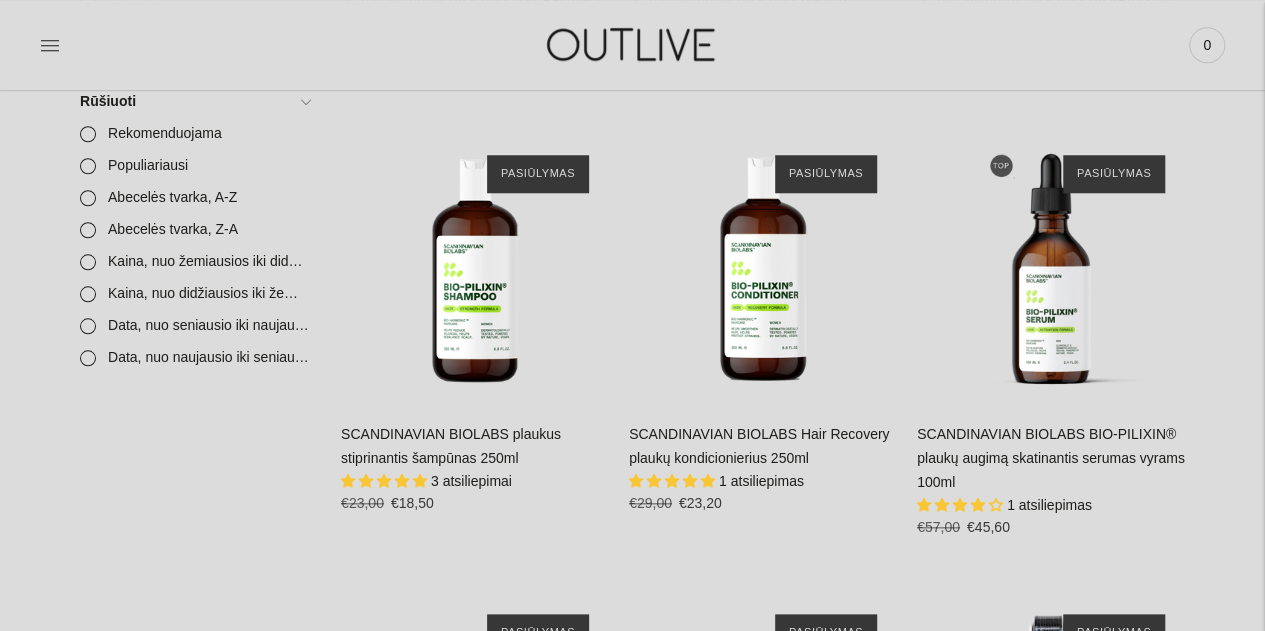 scroll, scrollTop: 830, scrollLeft: 0, axis: vertical 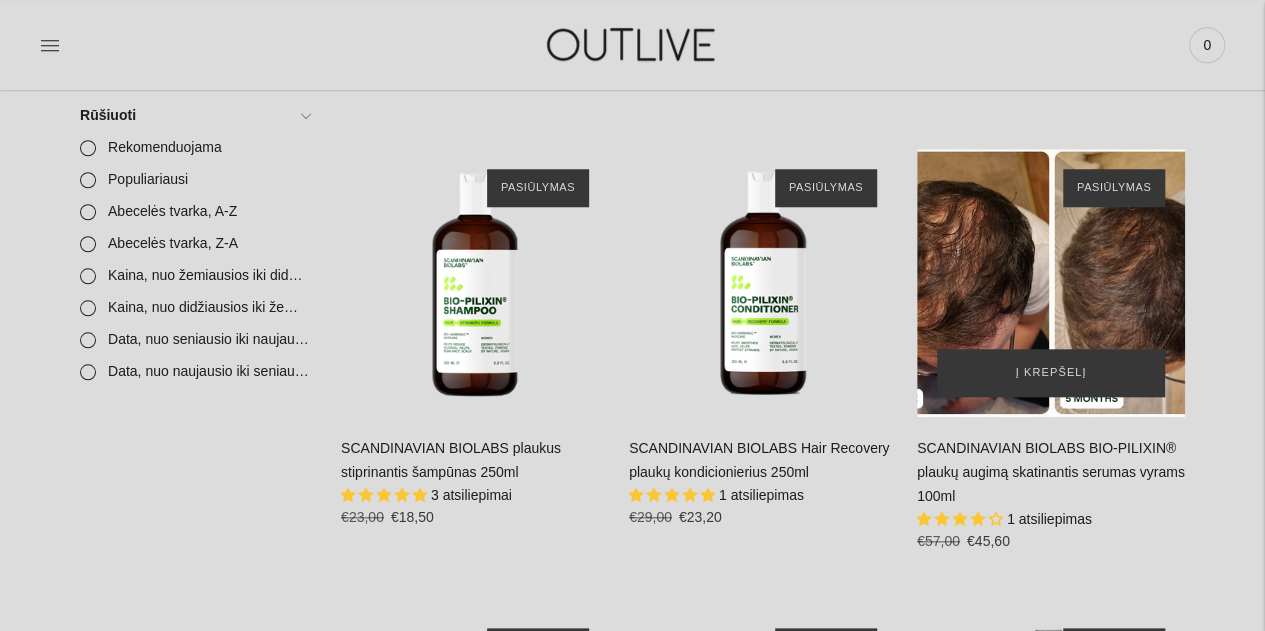 click at bounding box center [1051, 283] 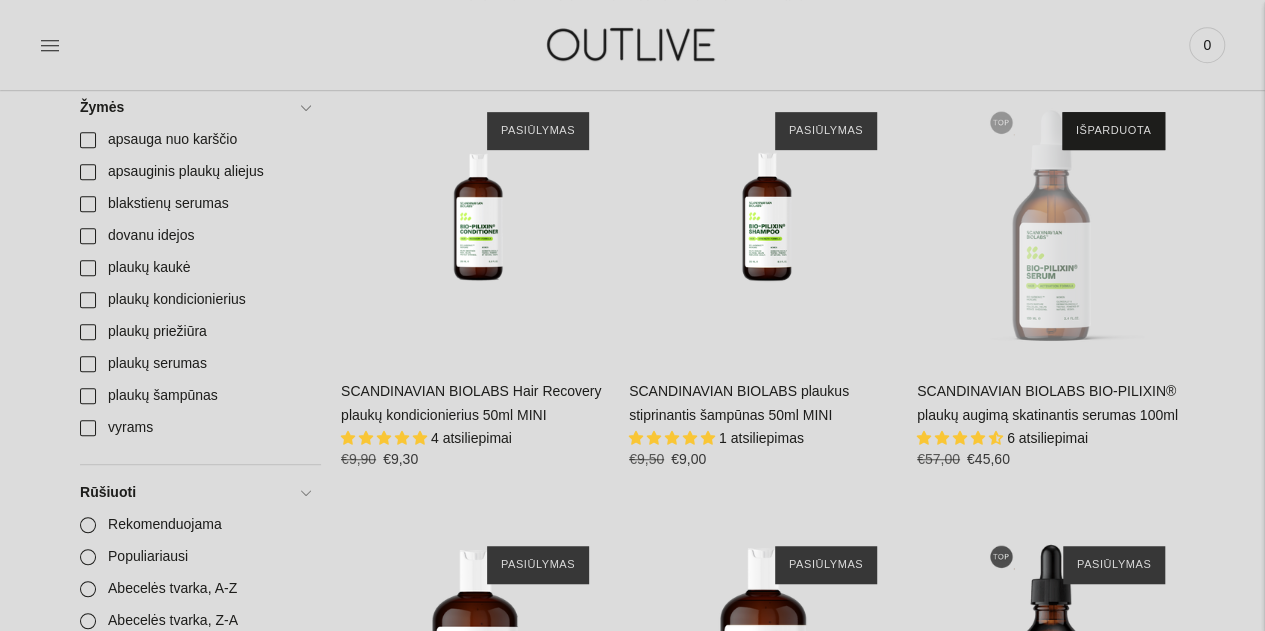 scroll, scrollTop: 442, scrollLeft: 0, axis: vertical 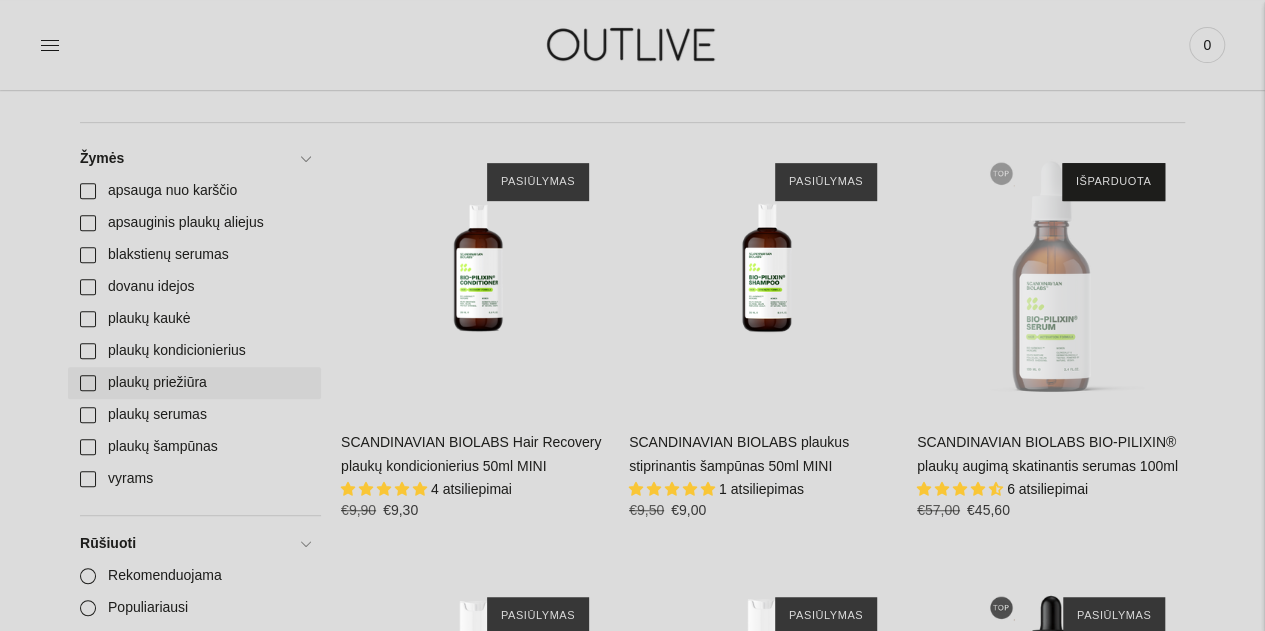 click on "plaukų priežiūra" at bounding box center (194, 383) 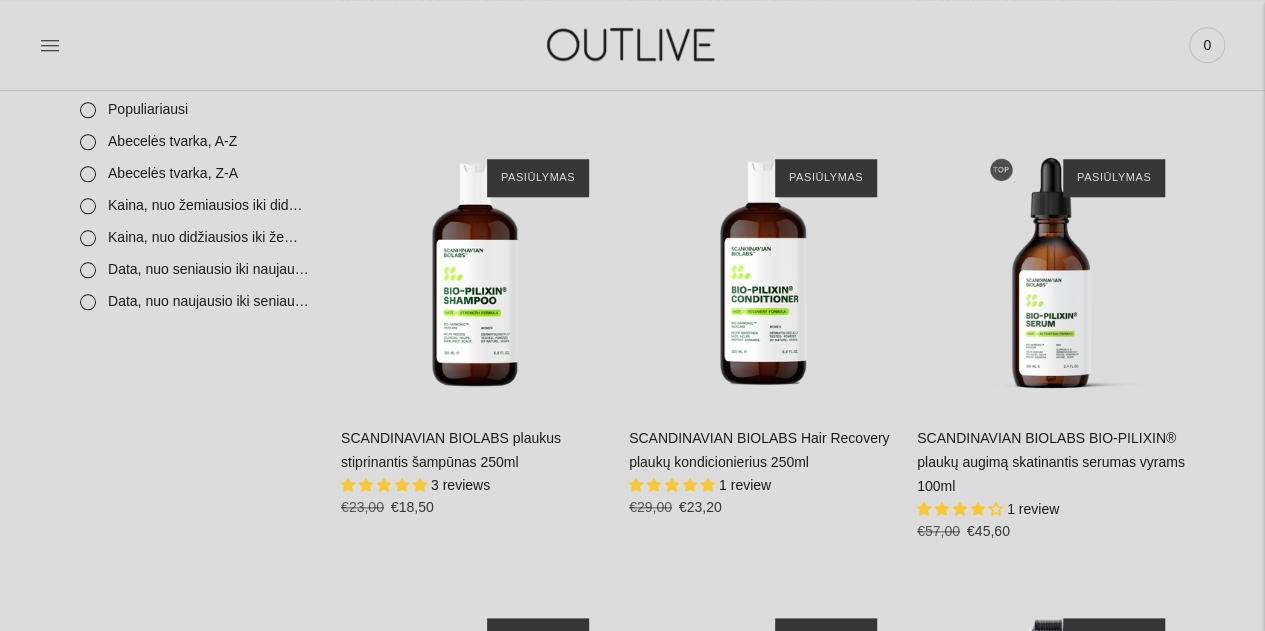 scroll, scrollTop: 910, scrollLeft: 0, axis: vertical 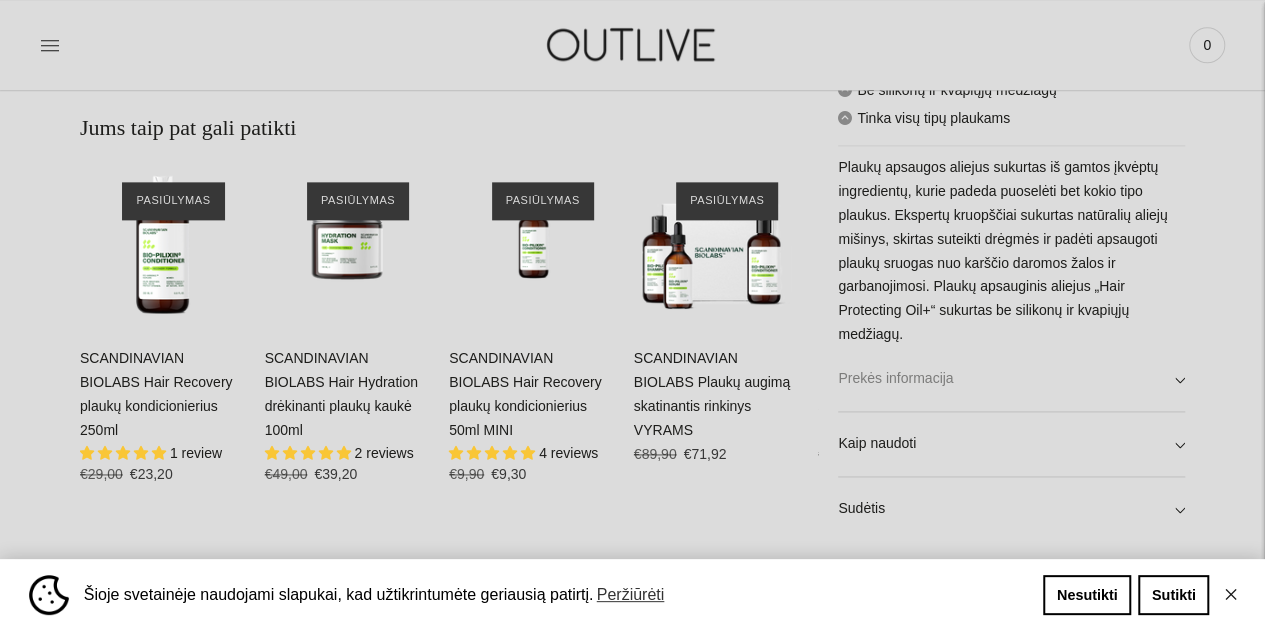 click on "Prekės informacija" at bounding box center [1011, 379] 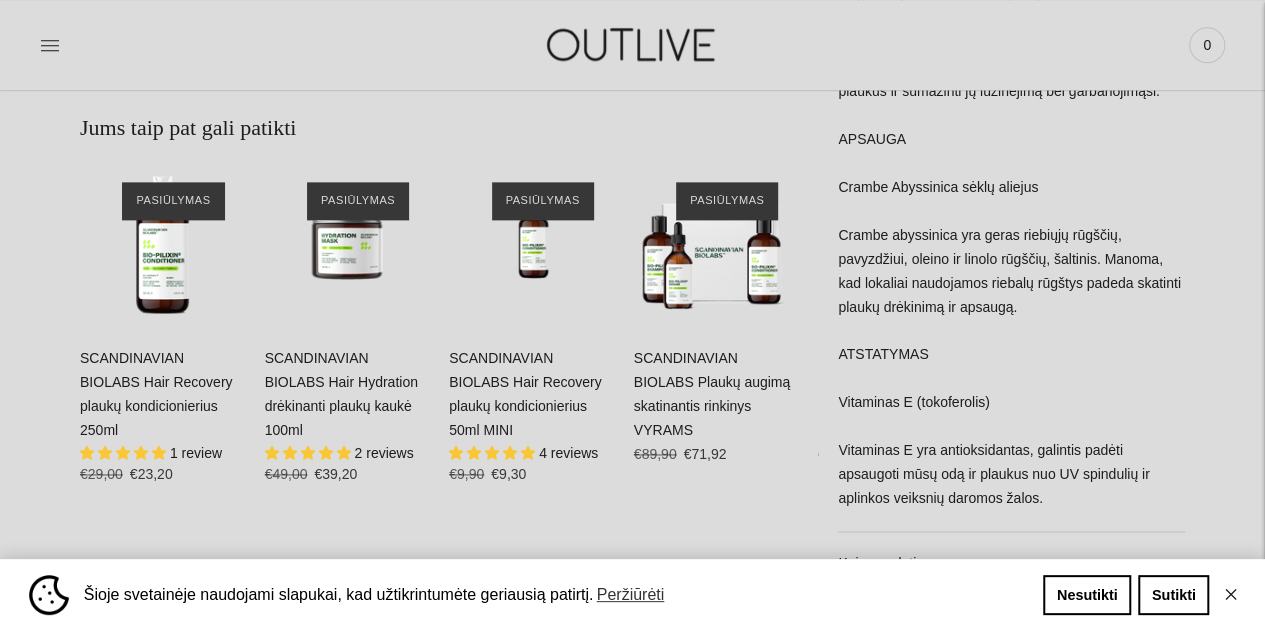 drag, startPoint x: 1263, startPoint y: 368, endPoint x: 1269, endPoint y: 323, distance: 45.39824 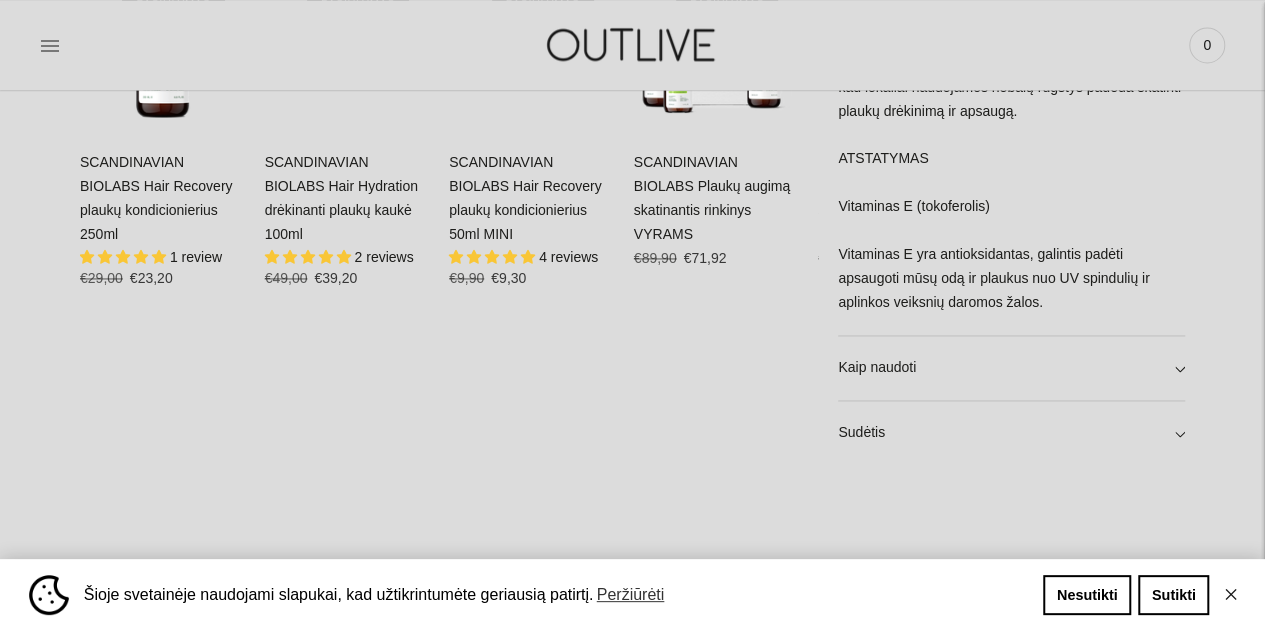 scroll, scrollTop: 1420, scrollLeft: 0, axis: vertical 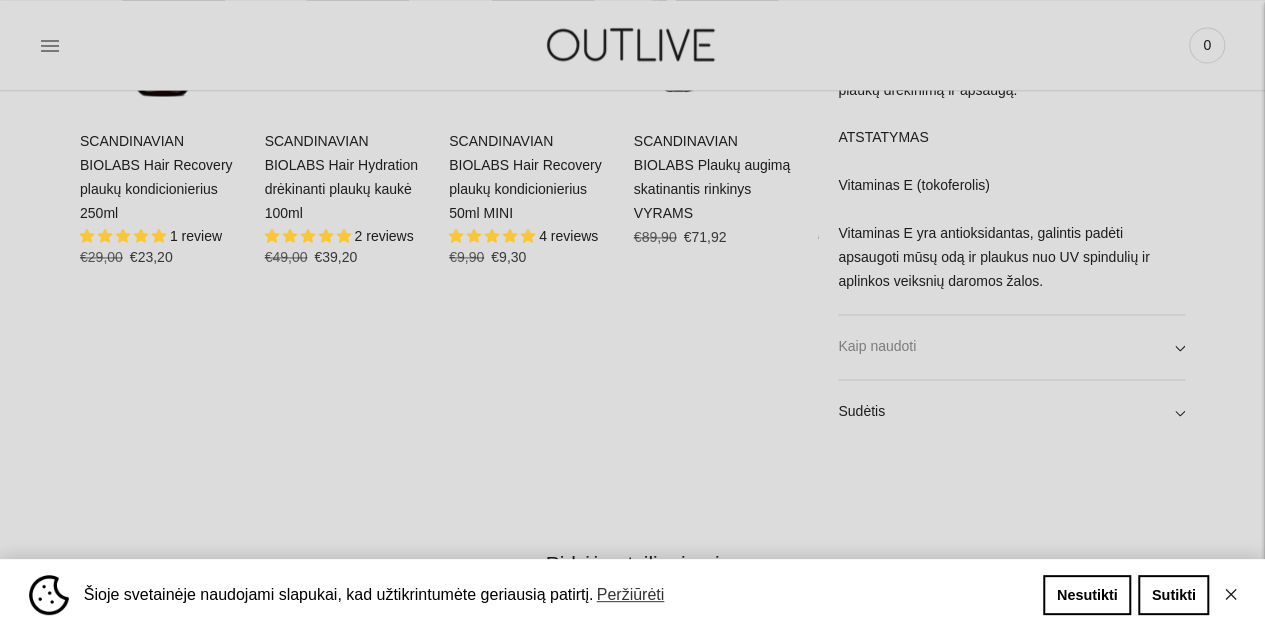 click on "Kaip naudoti" at bounding box center (1011, 347) 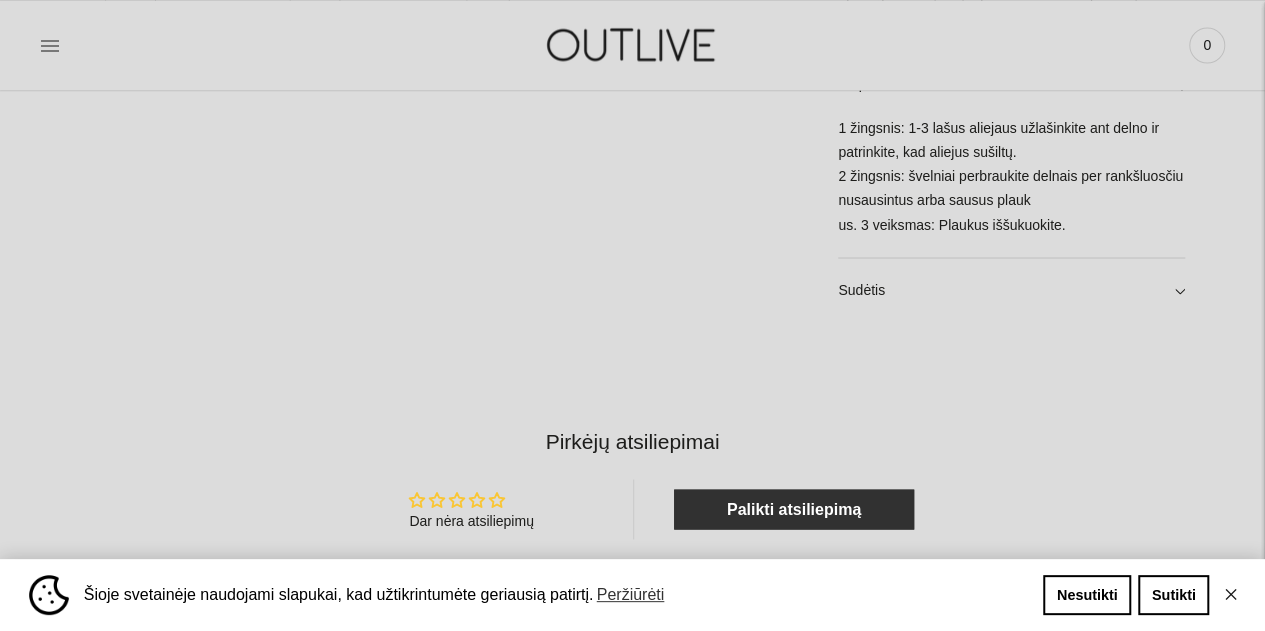 scroll, scrollTop: 1698, scrollLeft: 0, axis: vertical 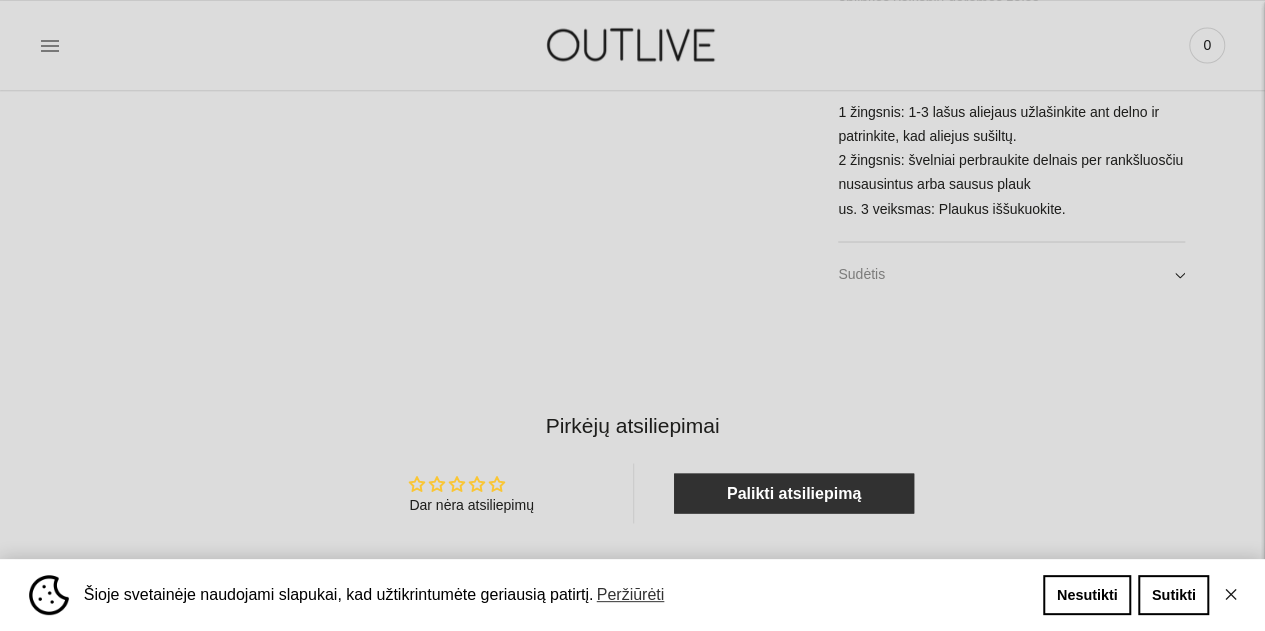 click on "Sudėtis" at bounding box center (1011, 274) 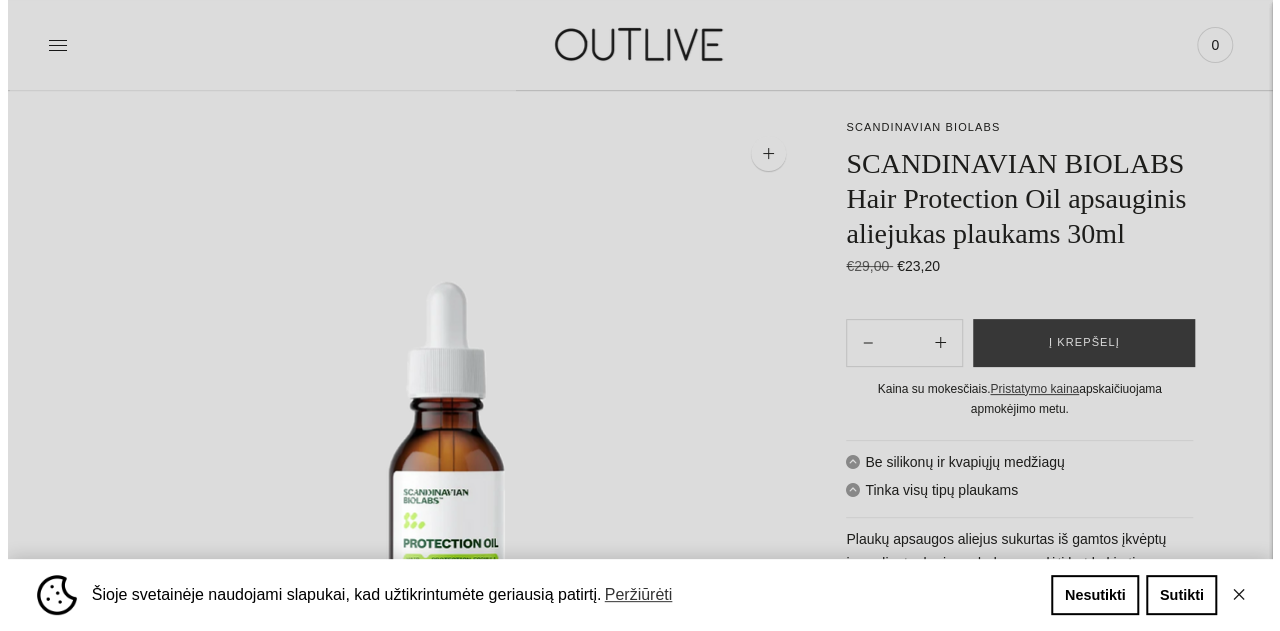 scroll, scrollTop: 0, scrollLeft: 0, axis: both 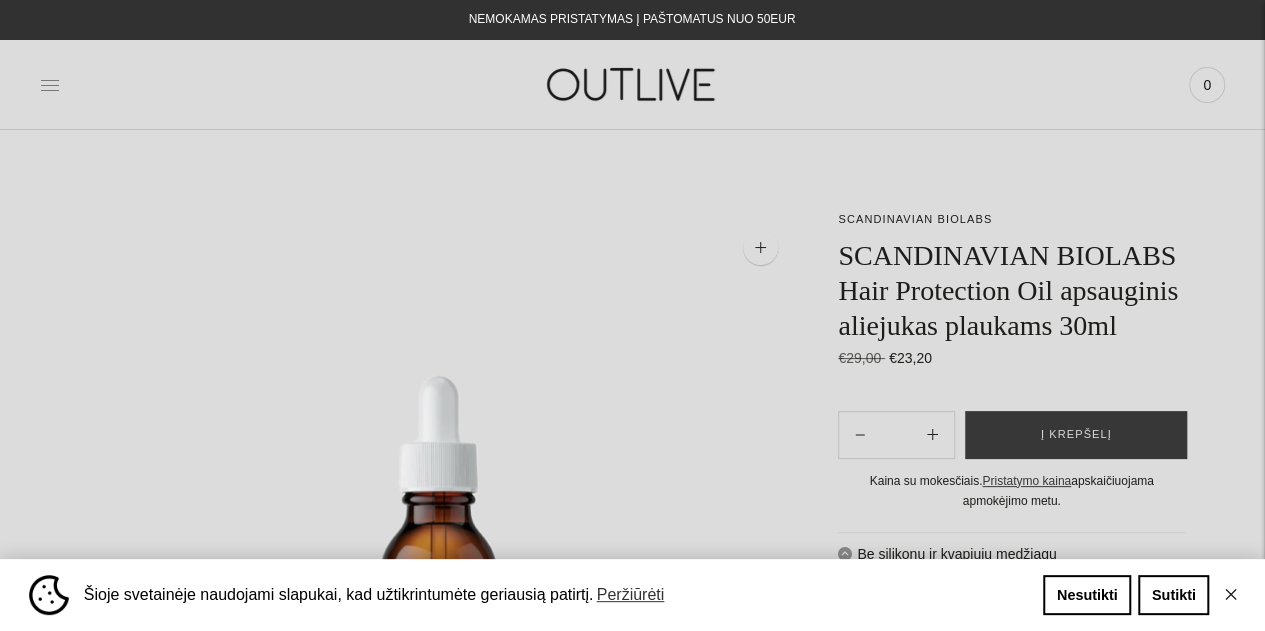 click 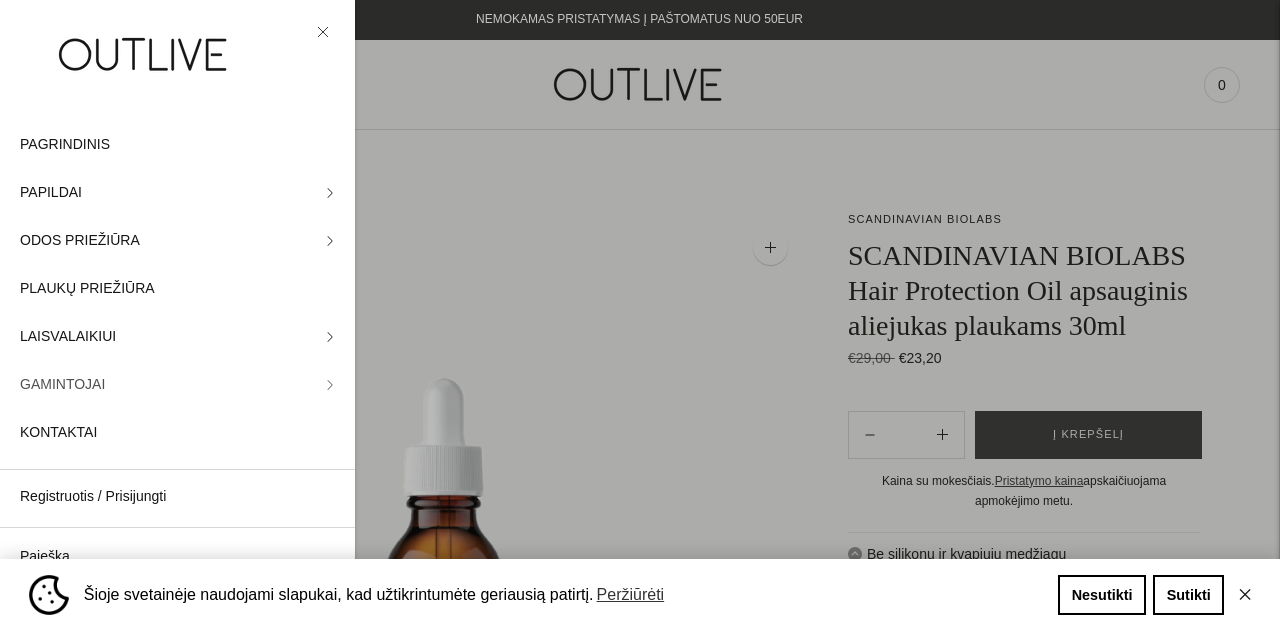 click on "GAMINTOJAI" at bounding box center (62, 385) 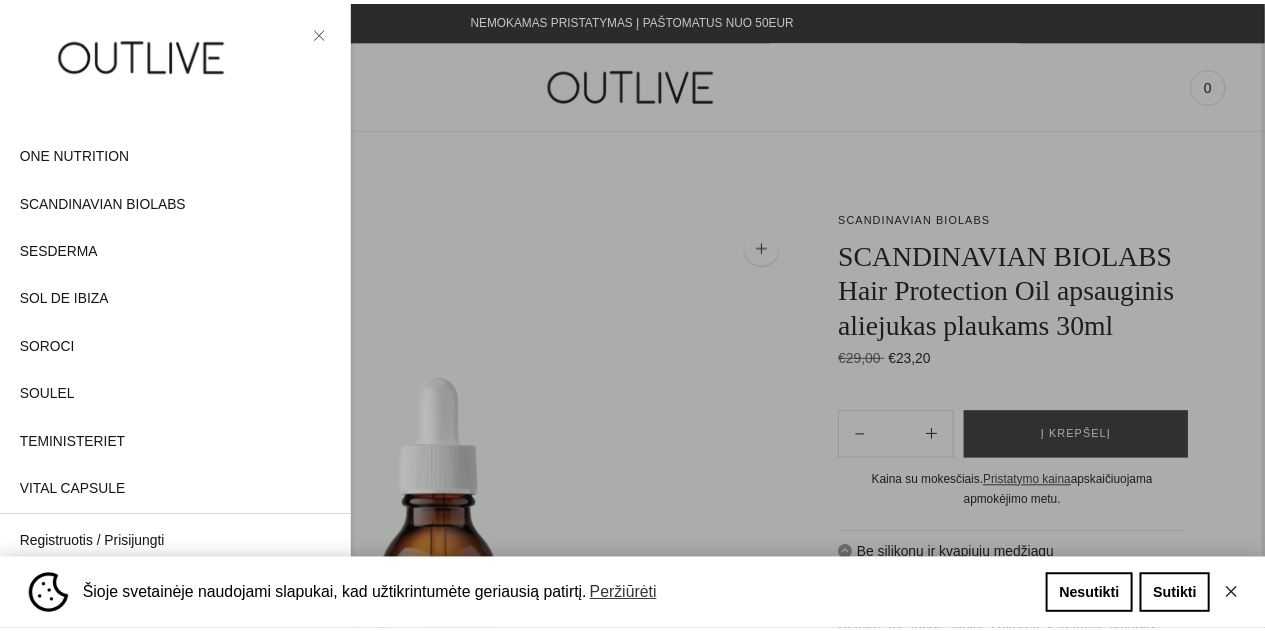 scroll, scrollTop: 931, scrollLeft: 0, axis: vertical 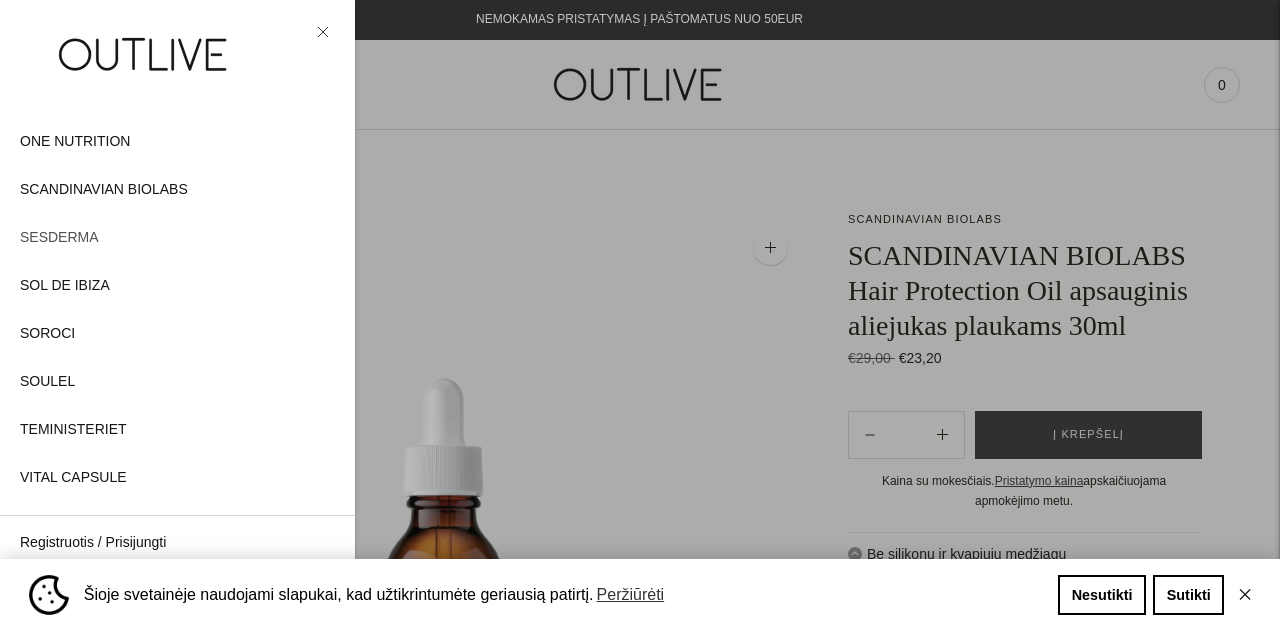 click on "SESDERMA" at bounding box center [59, 238] 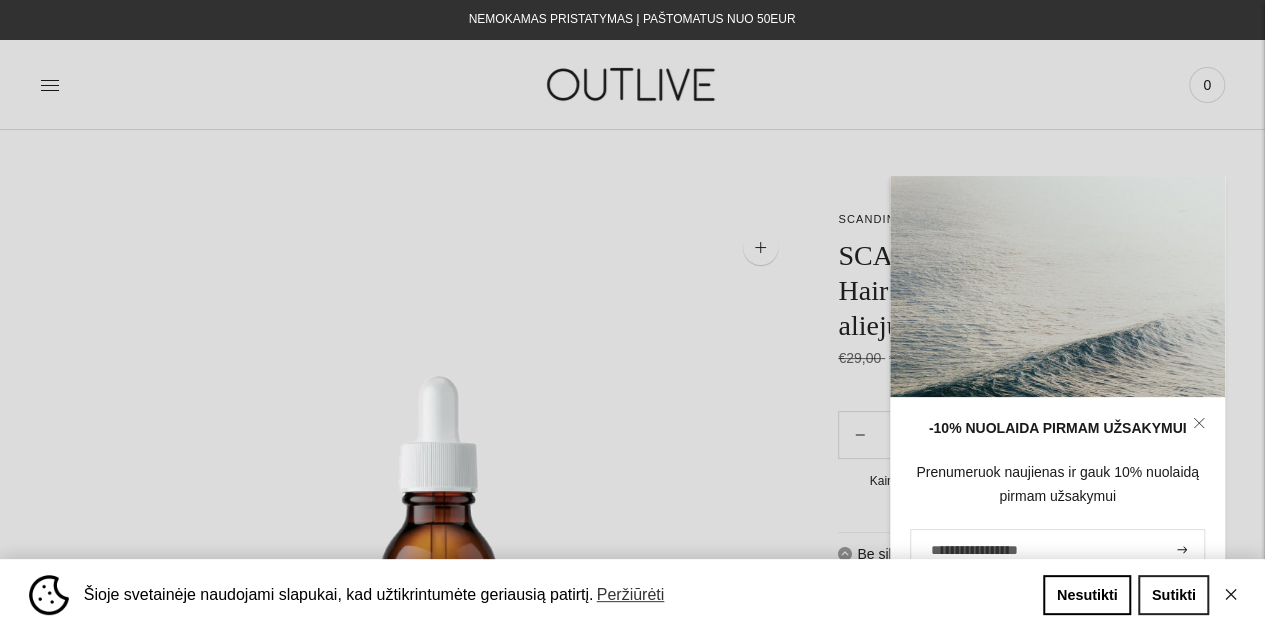 click on "Sutikti" at bounding box center (1173, 595) 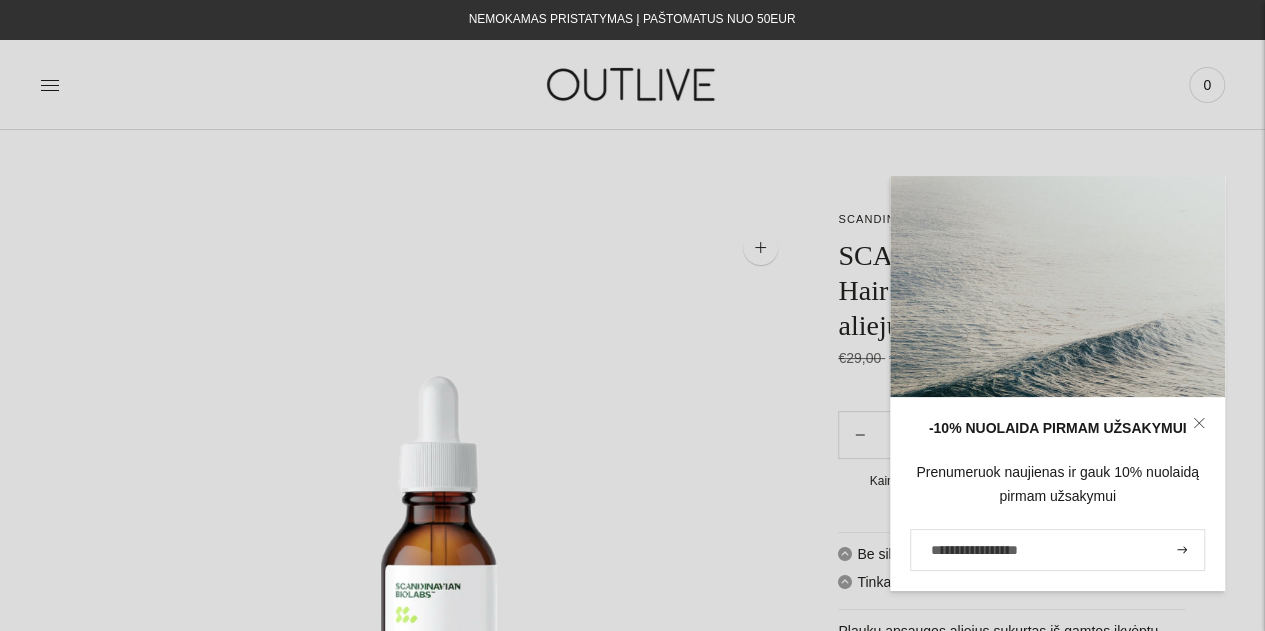 click 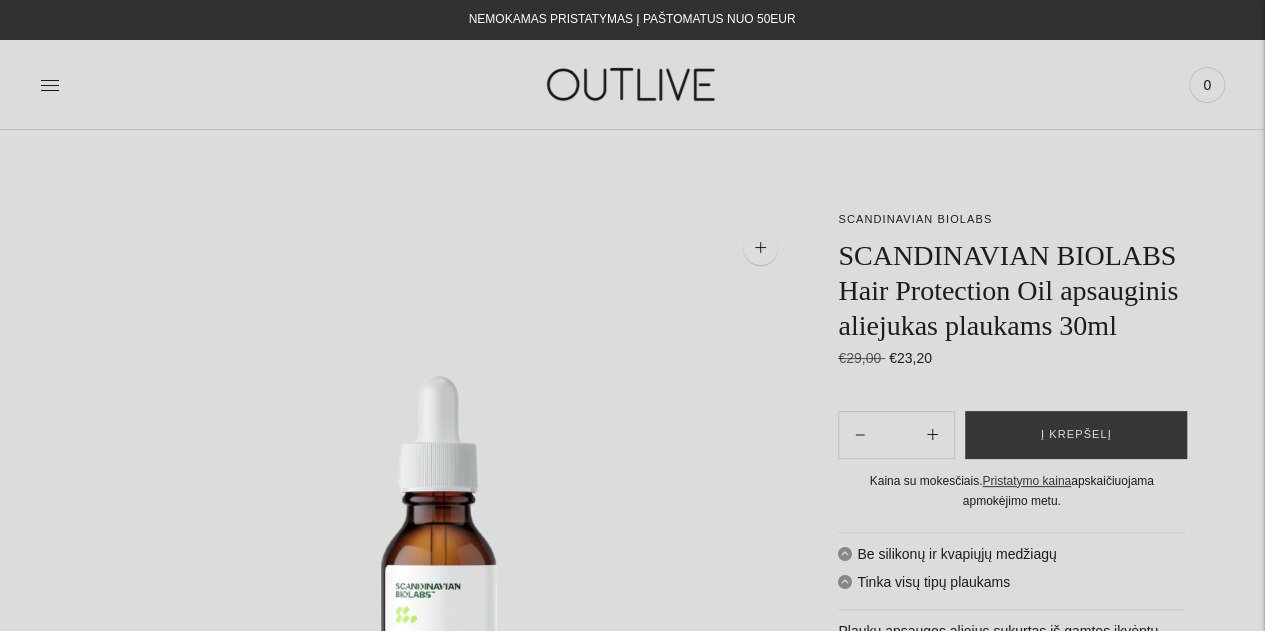 scroll, scrollTop: 552, scrollLeft: 0, axis: vertical 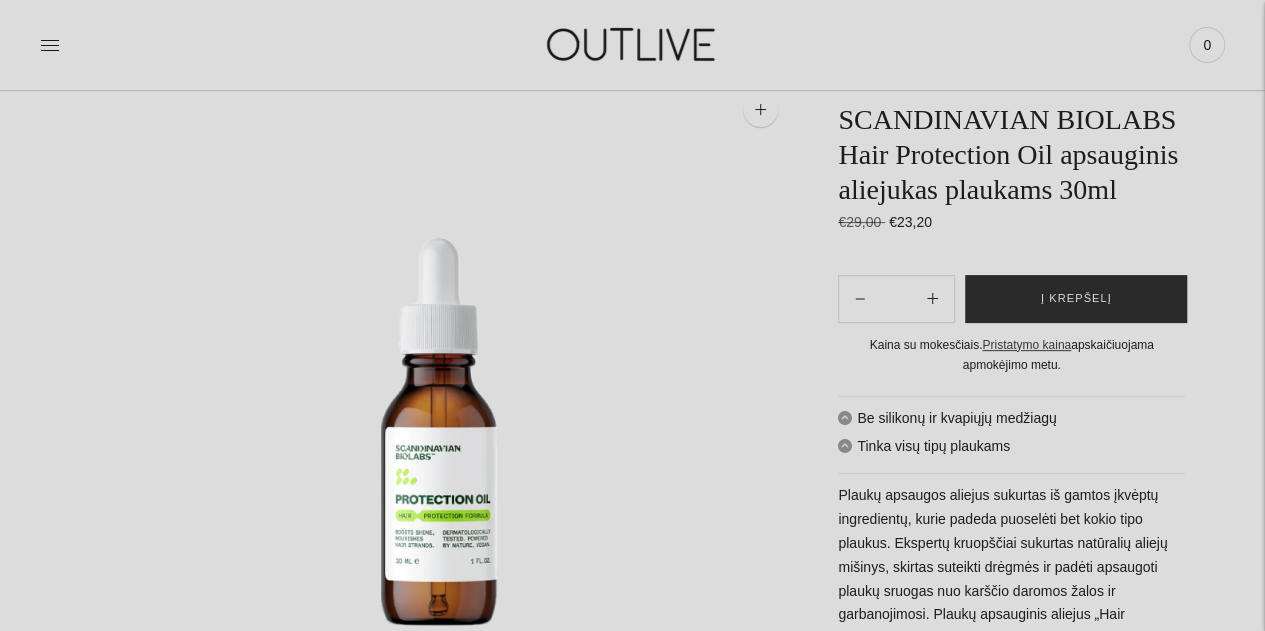 click on "Į krepšelį" at bounding box center (1076, 299) 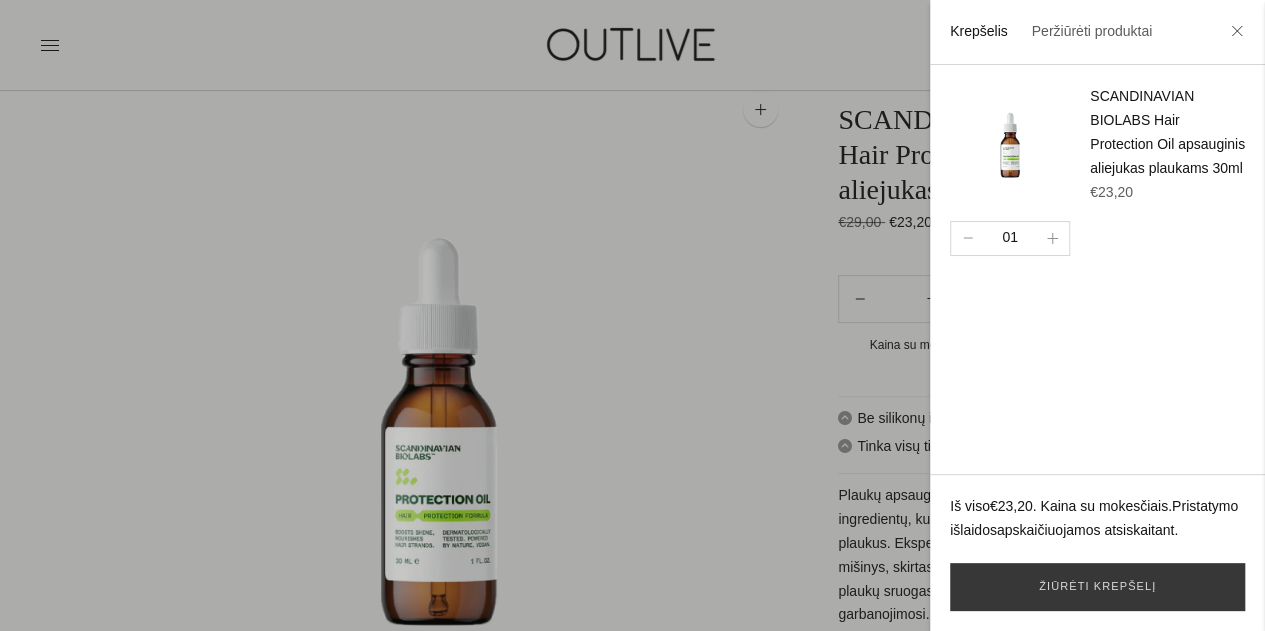 click at bounding box center [632, 315] 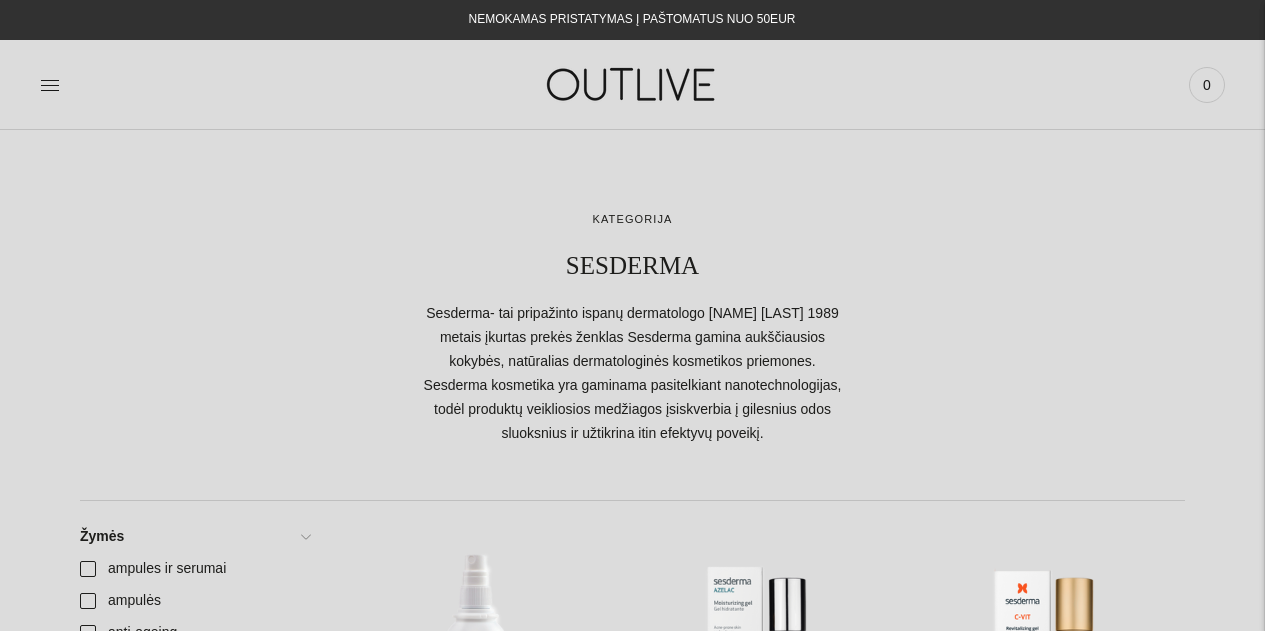 scroll, scrollTop: 0, scrollLeft: 0, axis: both 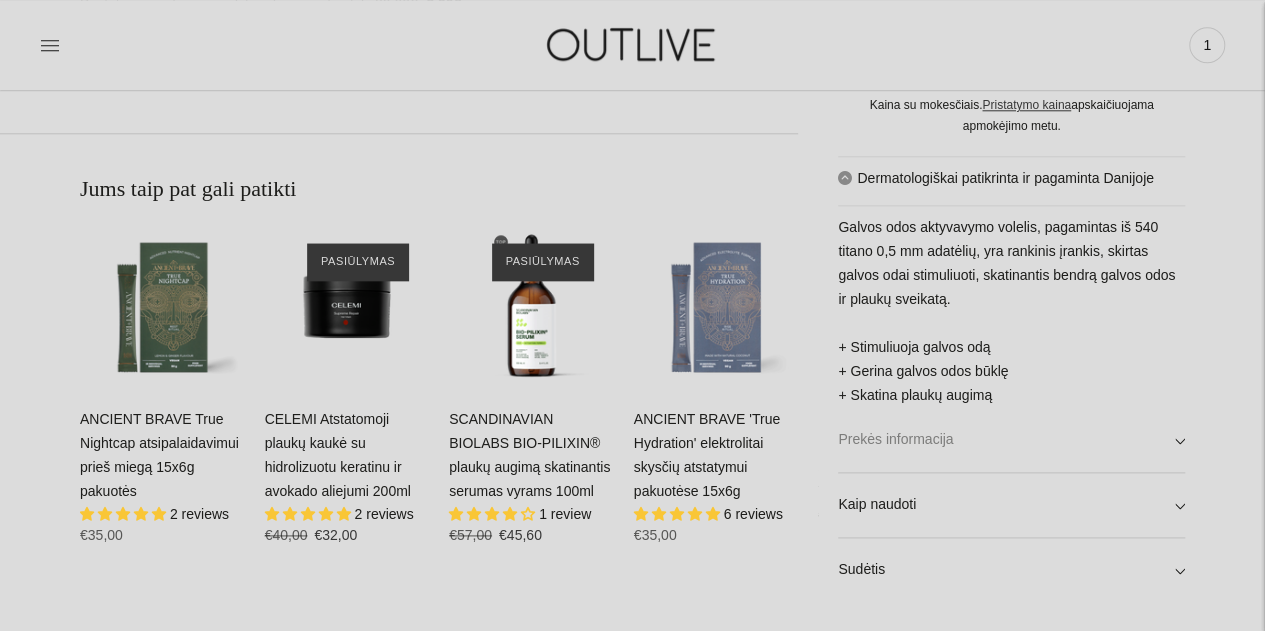 click on "Prekės informacija" at bounding box center (1011, 440) 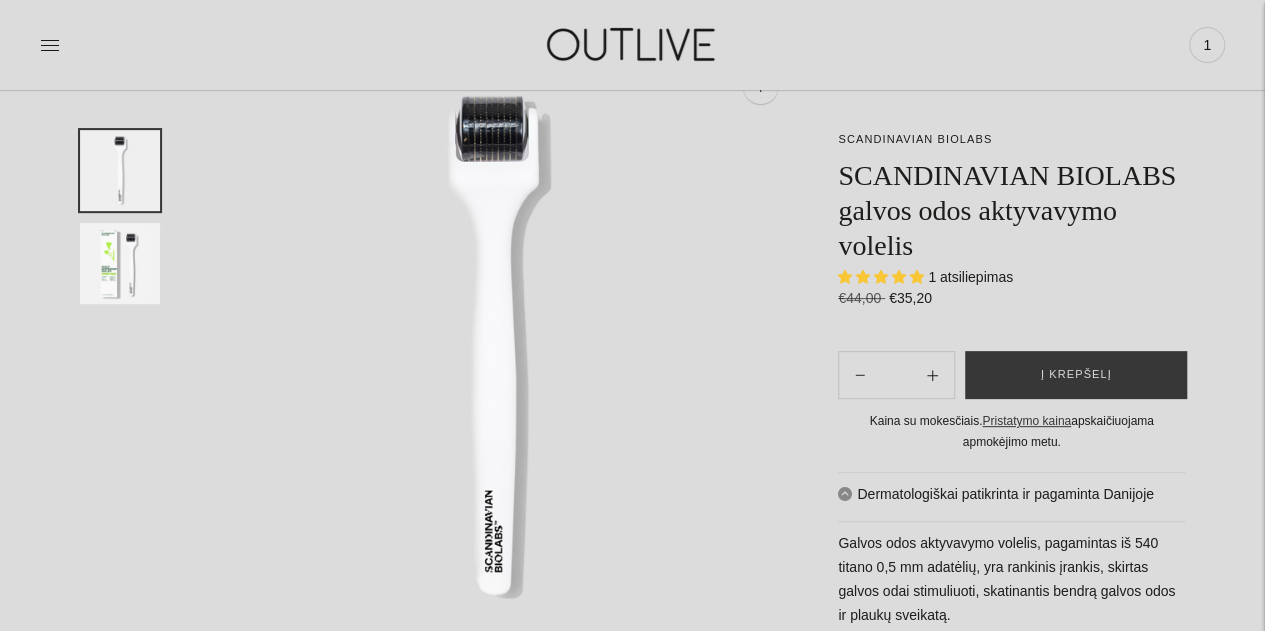 scroll, scrollTop: 138, scrollLeft: 0, axis: vertical 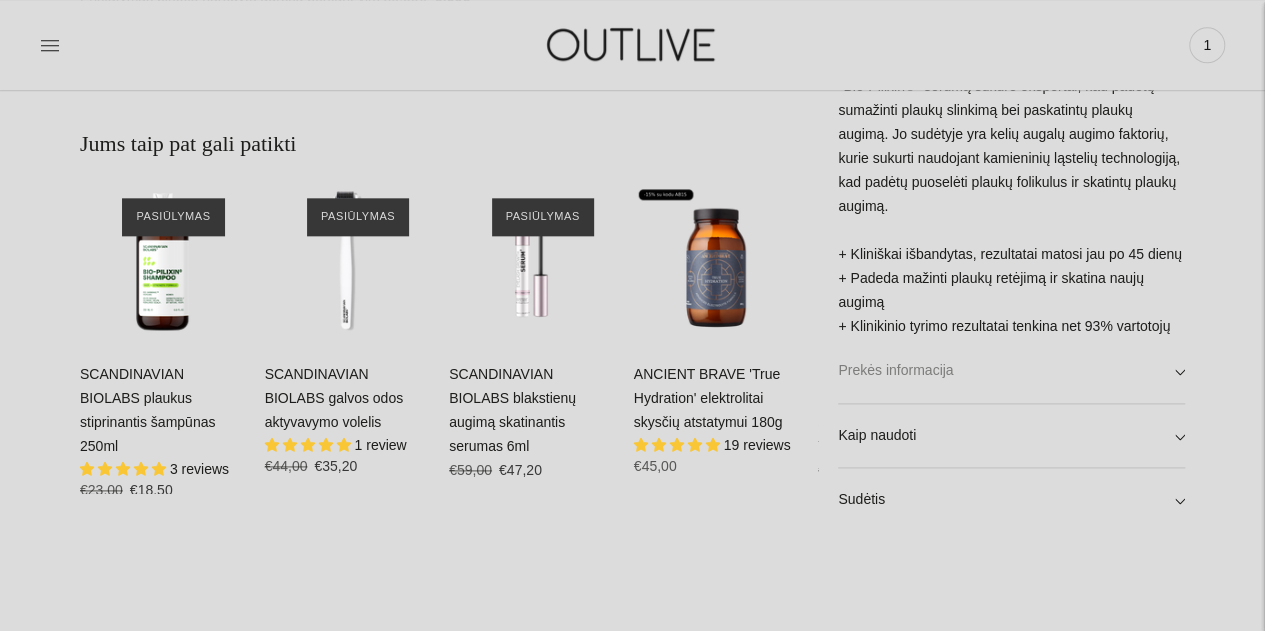 click on "Prekės informacija" at bounding box center [1011, 371] 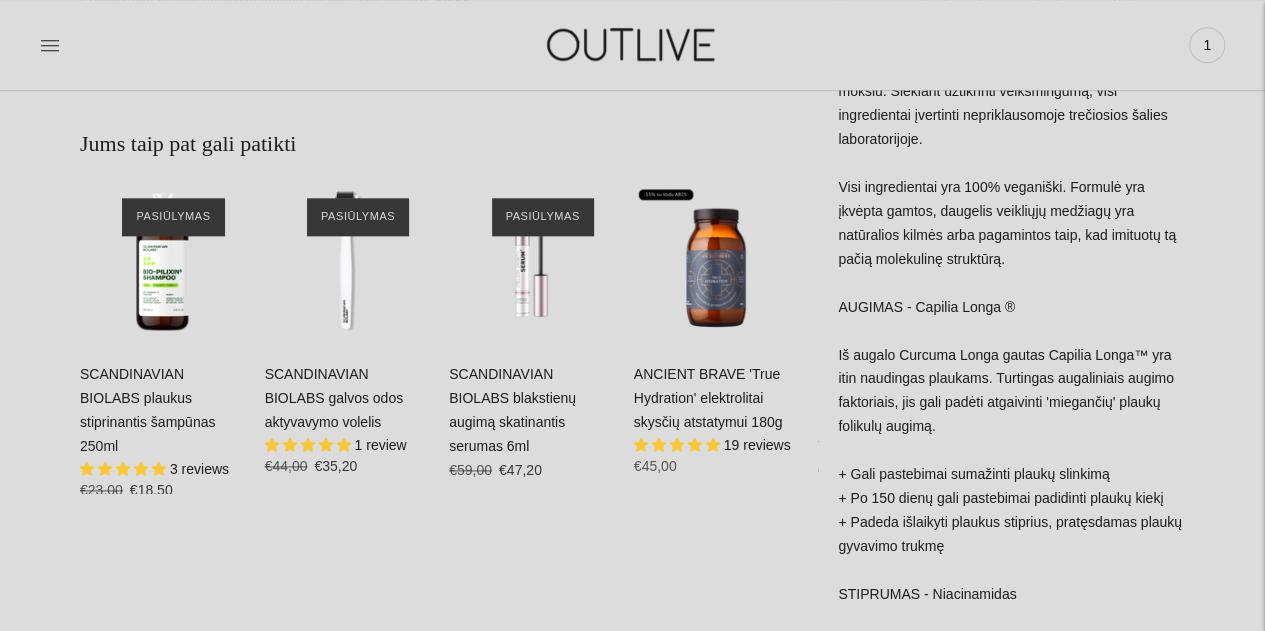 scroll, scrollTop: 515, scrollLeft: 0, axis: vertical 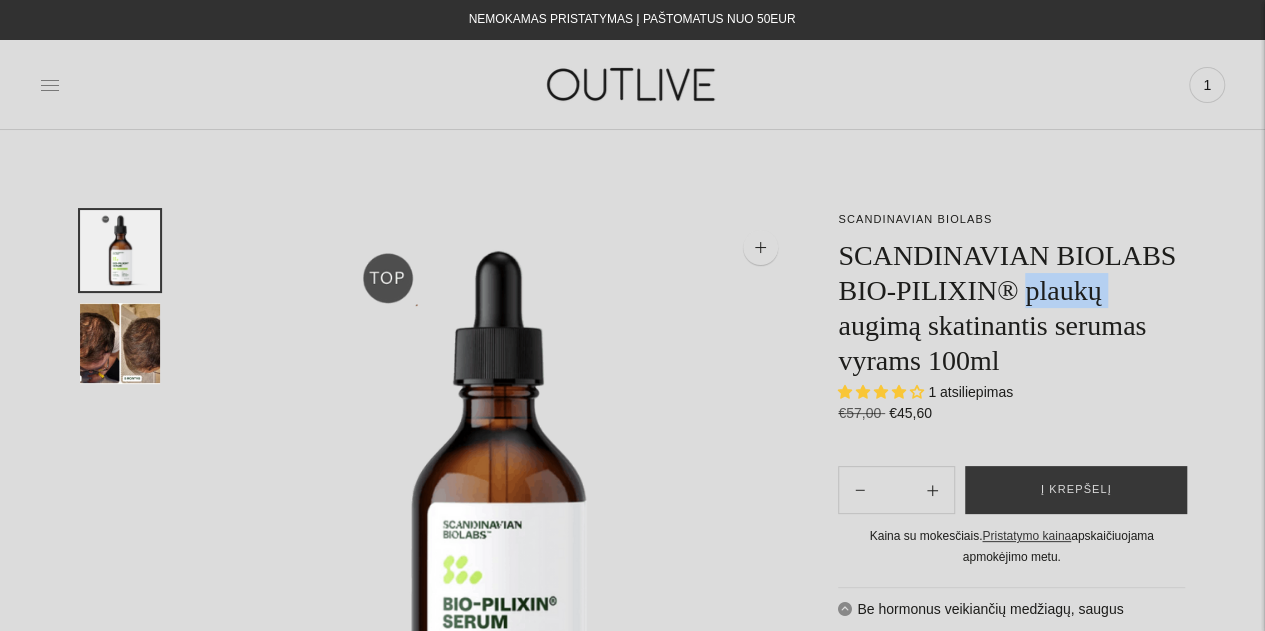 click 